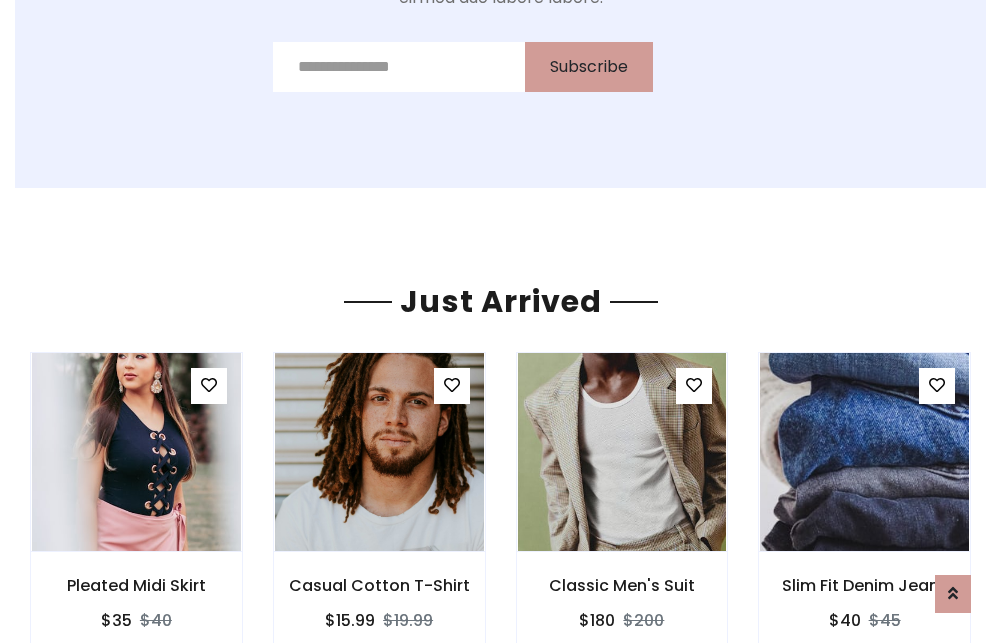 scroll, scrollTop: 2092, scrollLeft: 0, axis: vertical 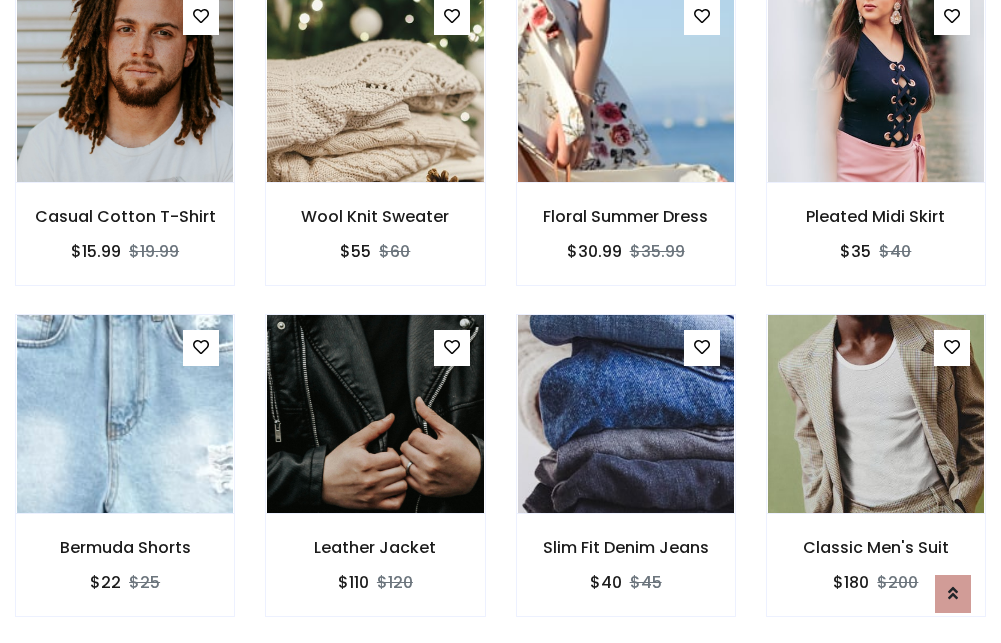click on "Slim Fit Denim Jeans
$40
$45" at bounding box center [626, 479] 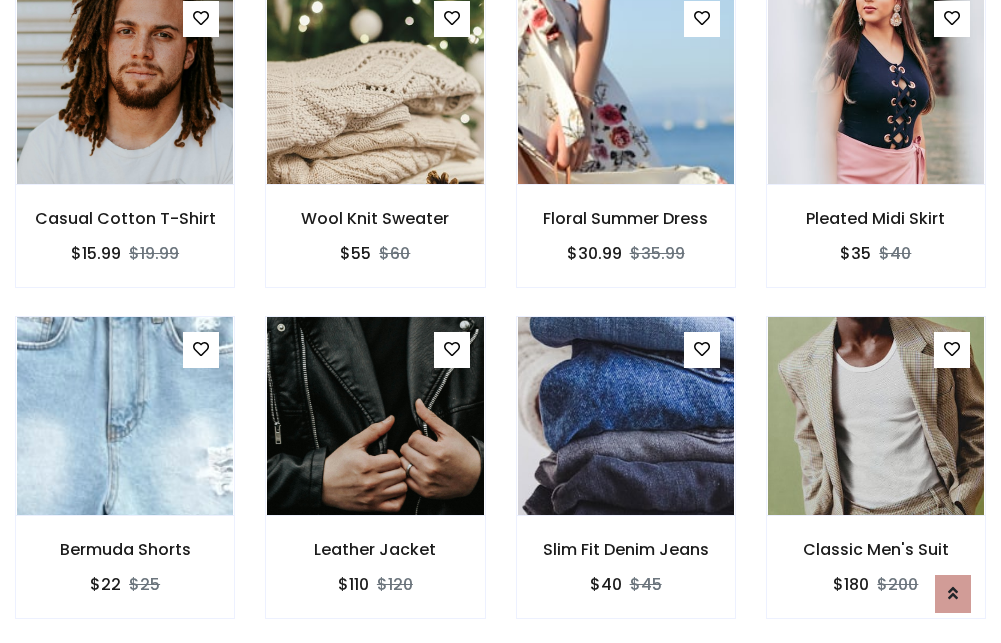 click on "Slim Fit Denim Jeans
$40
$45" at bounding box center (626, 481) 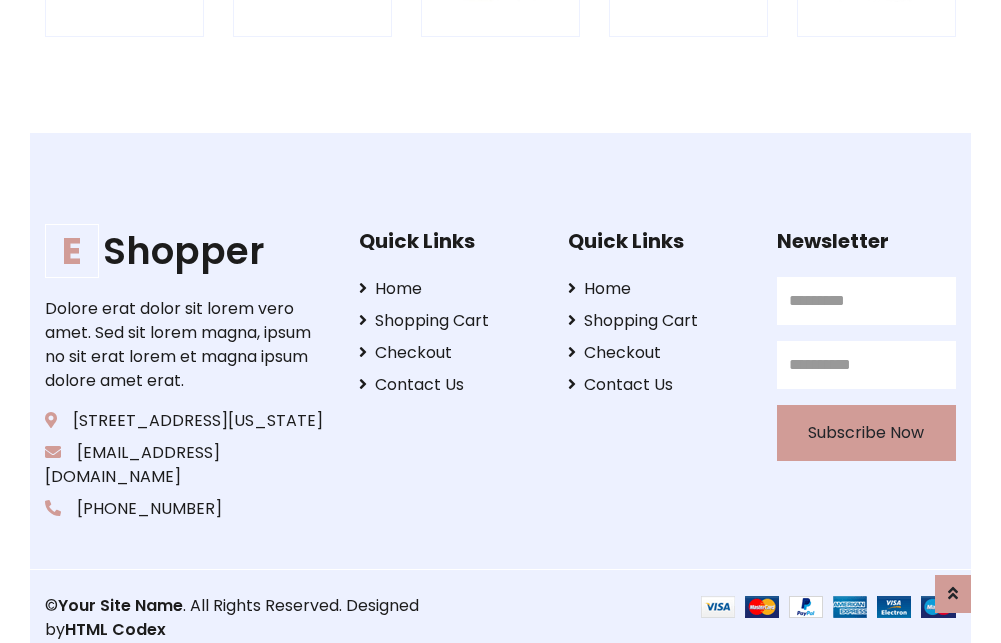 scroll, scrollTop: 3807, scrollLeft: 0, axis: vertical 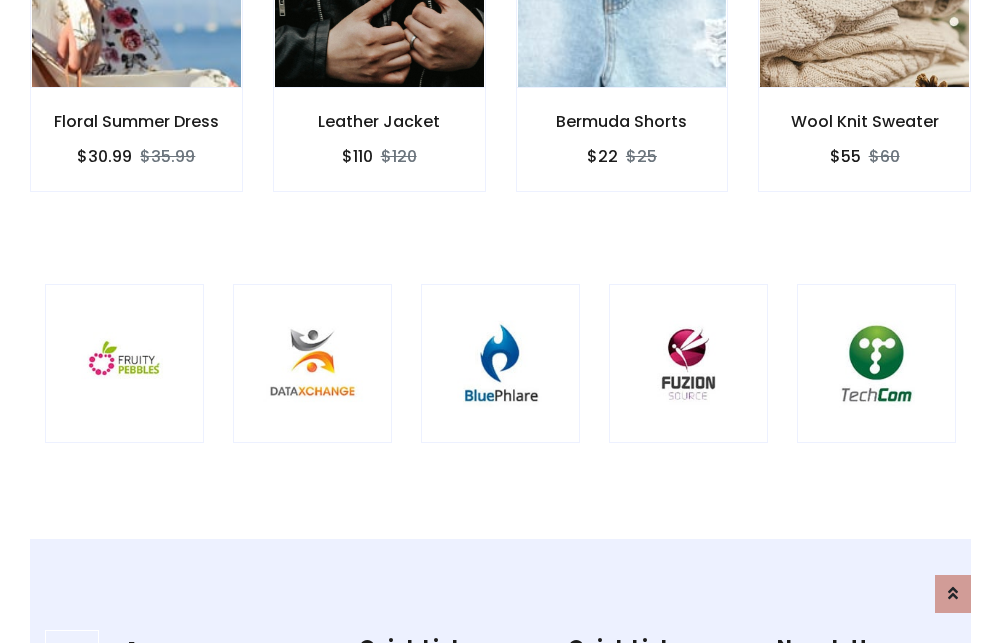 click at bounding box center (500, 363) 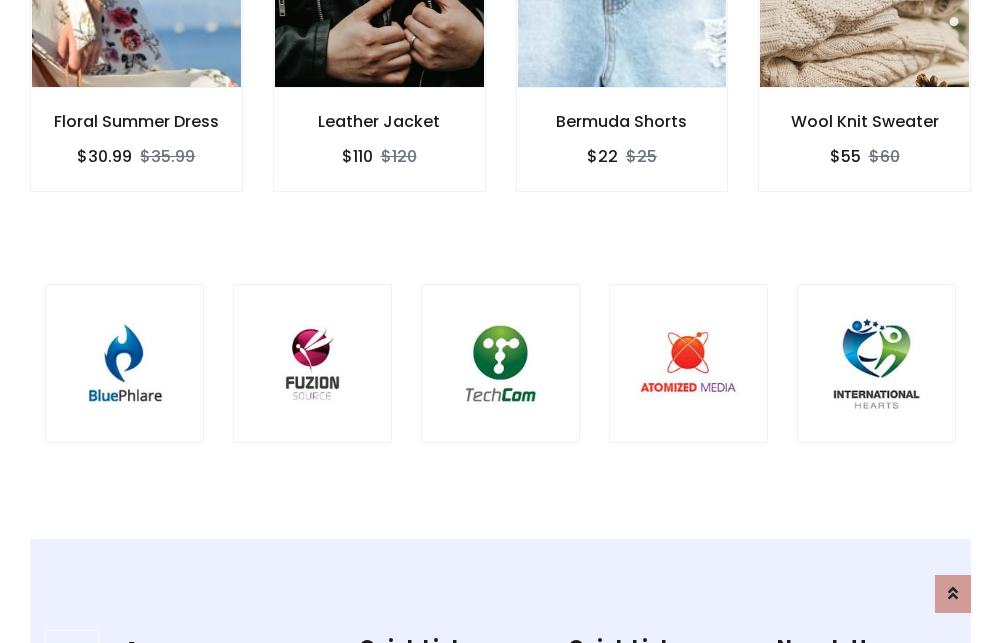 click at bounding box center (500, 363) 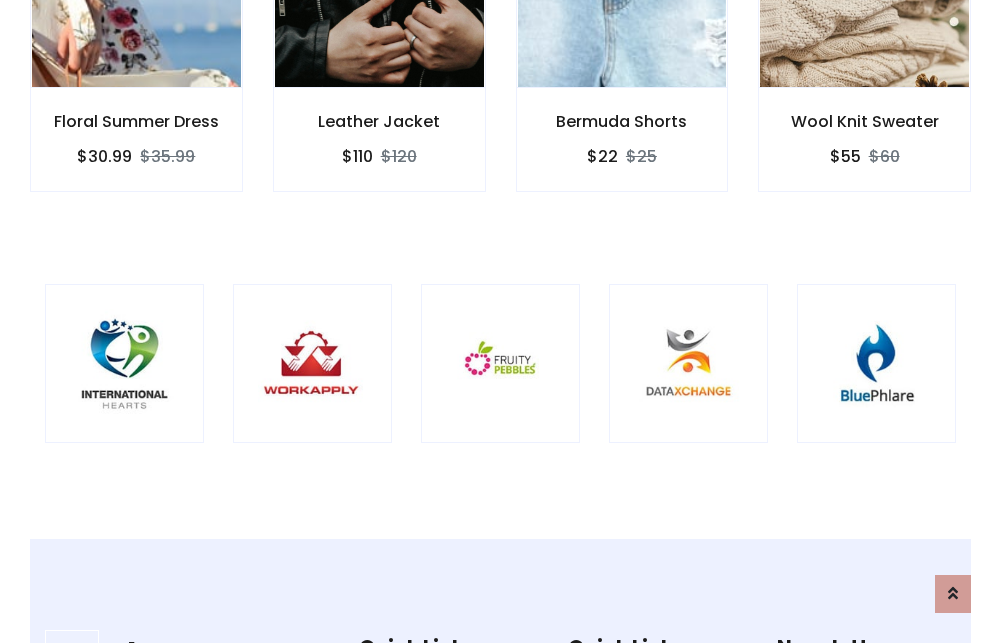 scroll, scrollTop: 0, scrollLeft: 0, axis: both 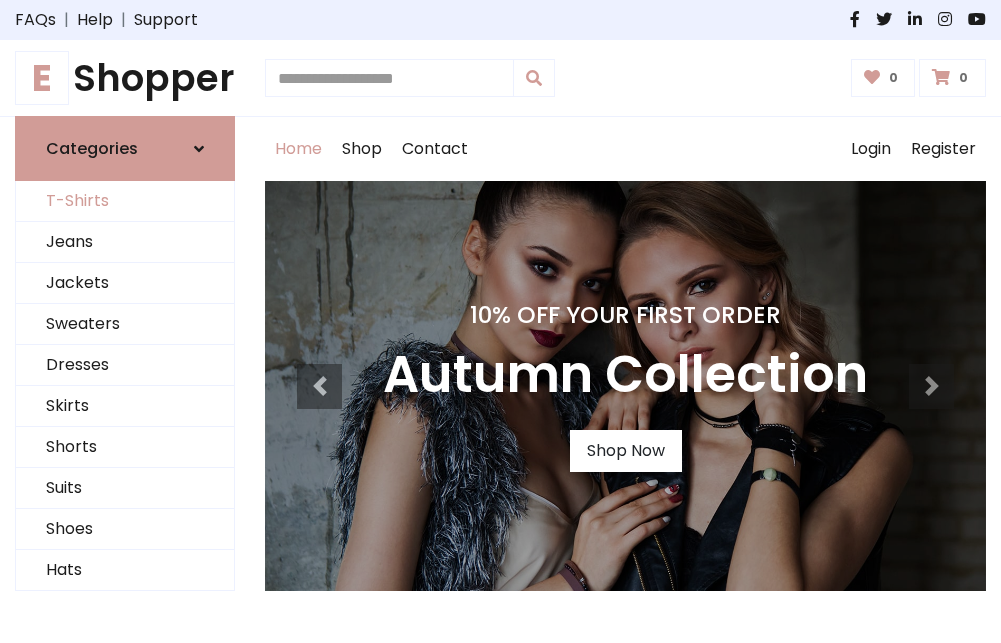 click on "T-Shirts" at bounding box center (125, 201) 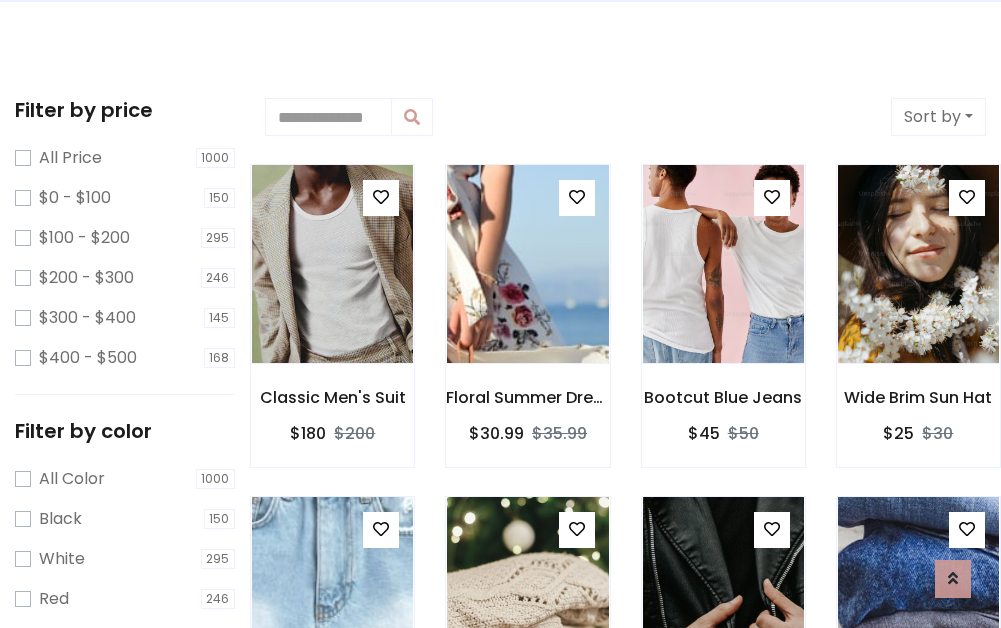 scroll, scrollTop: 0, scrollLeft: 0, axis: both 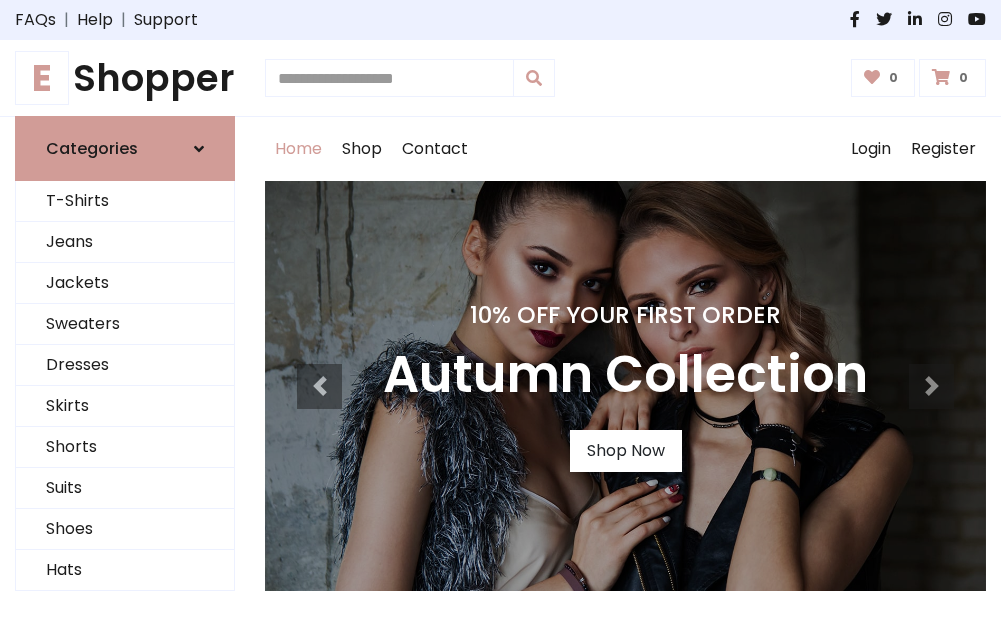 click on "E Shopper" at bounding box center [125, 78] 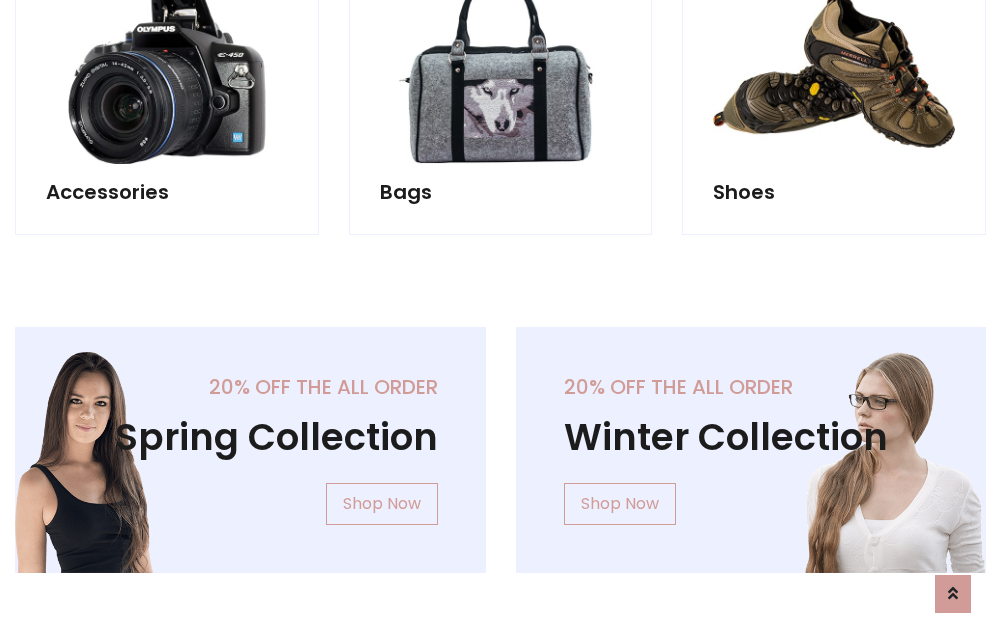 scroll, scrollTop: 1943, scrollLeft: 0, axis: vertical 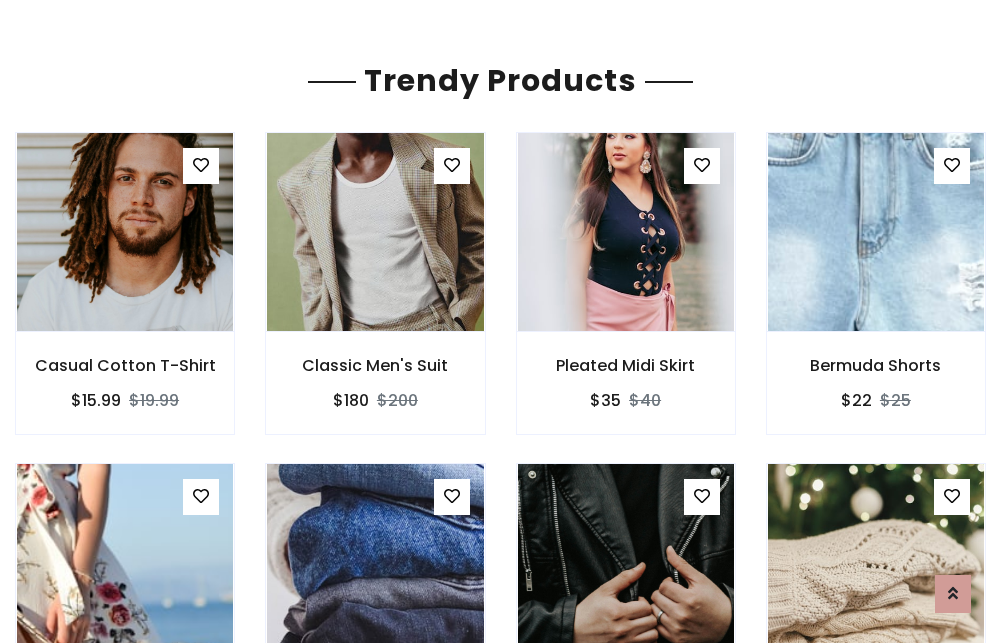 click on "Shop" at bounding box center (362, -1794) 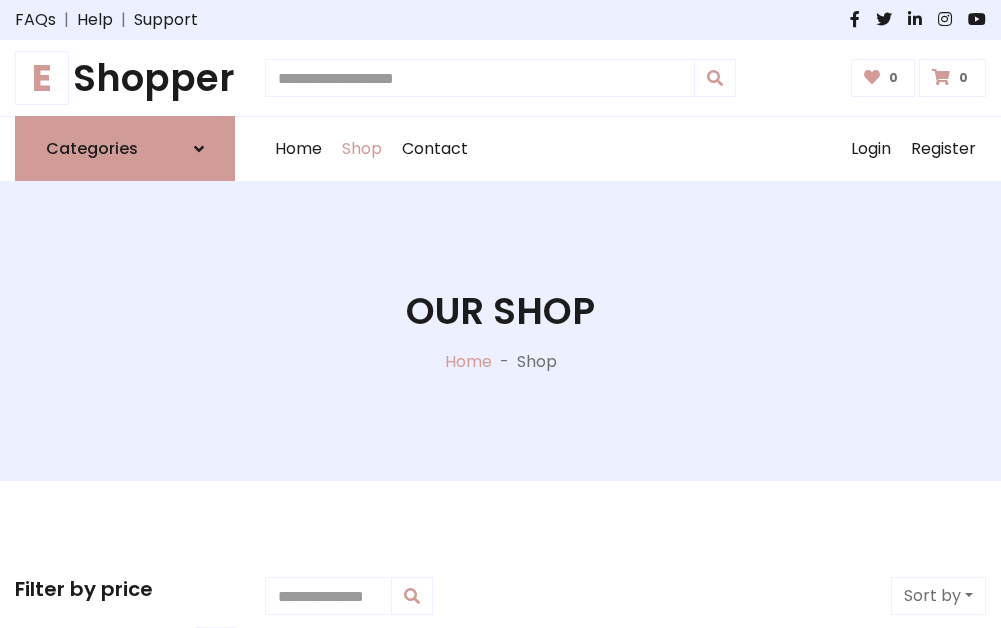 scroll, scrollTop: 0, scrollLeft: 0, axis: both 